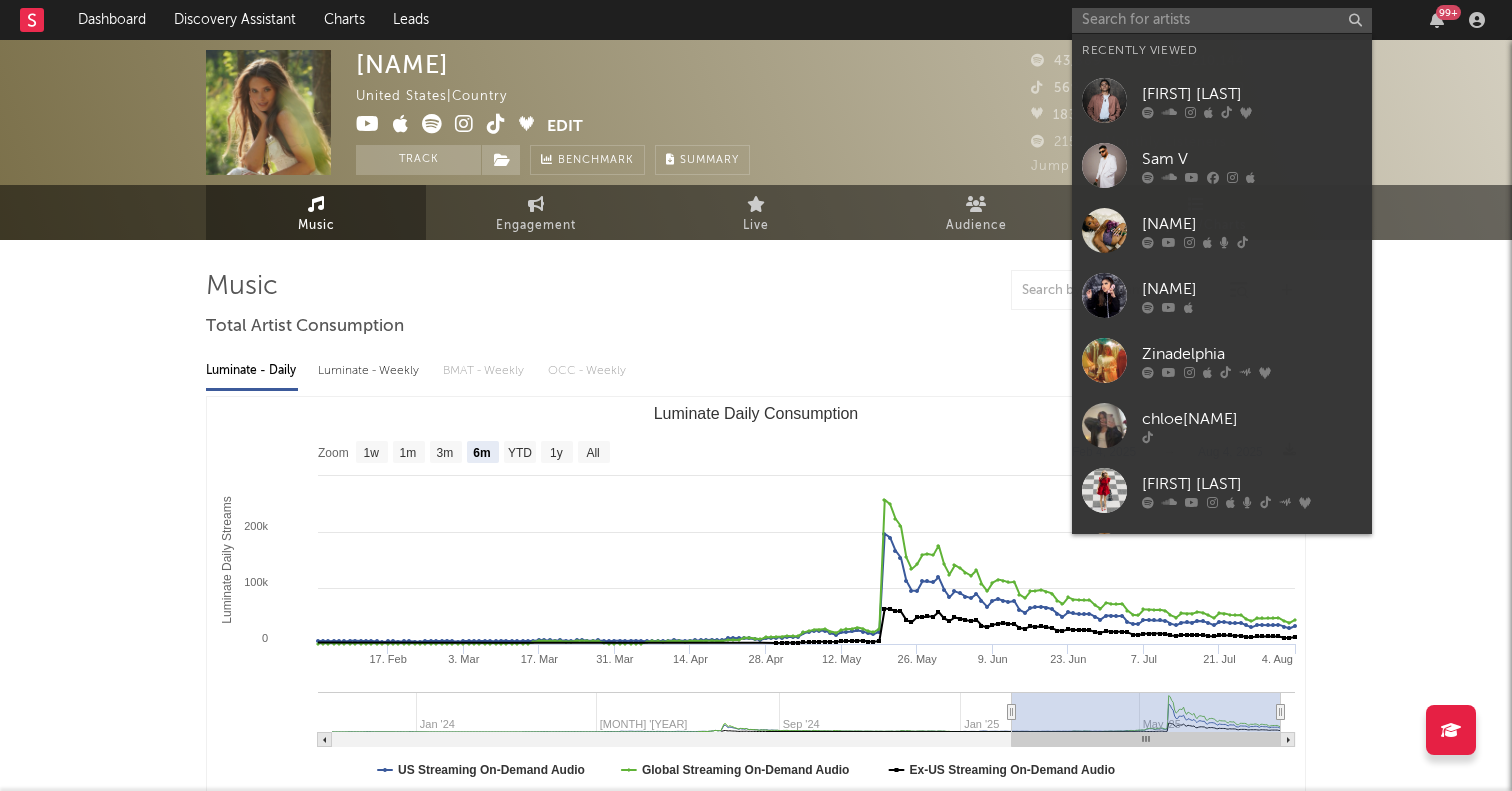 select on "6m" 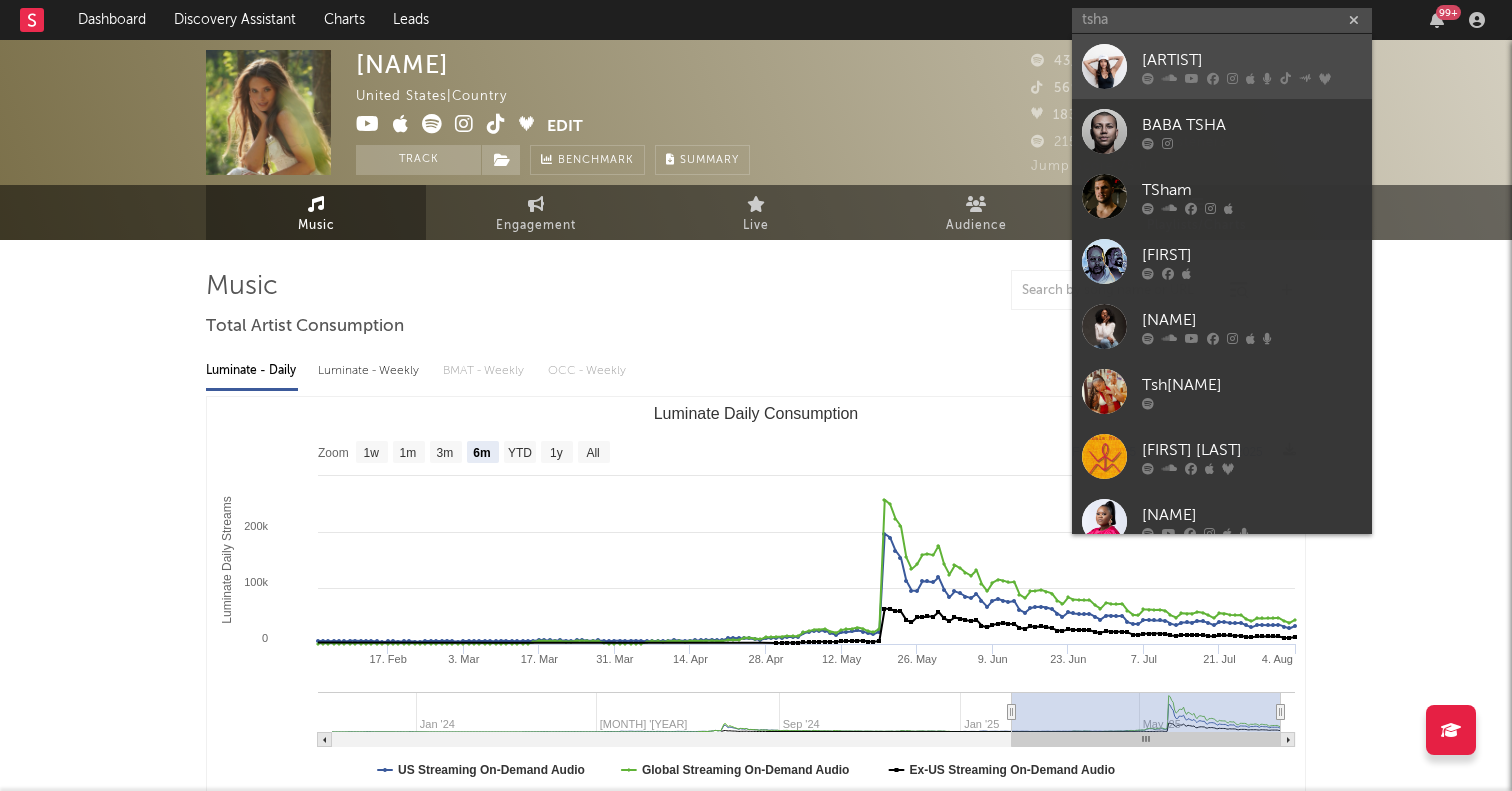type on "tsha" 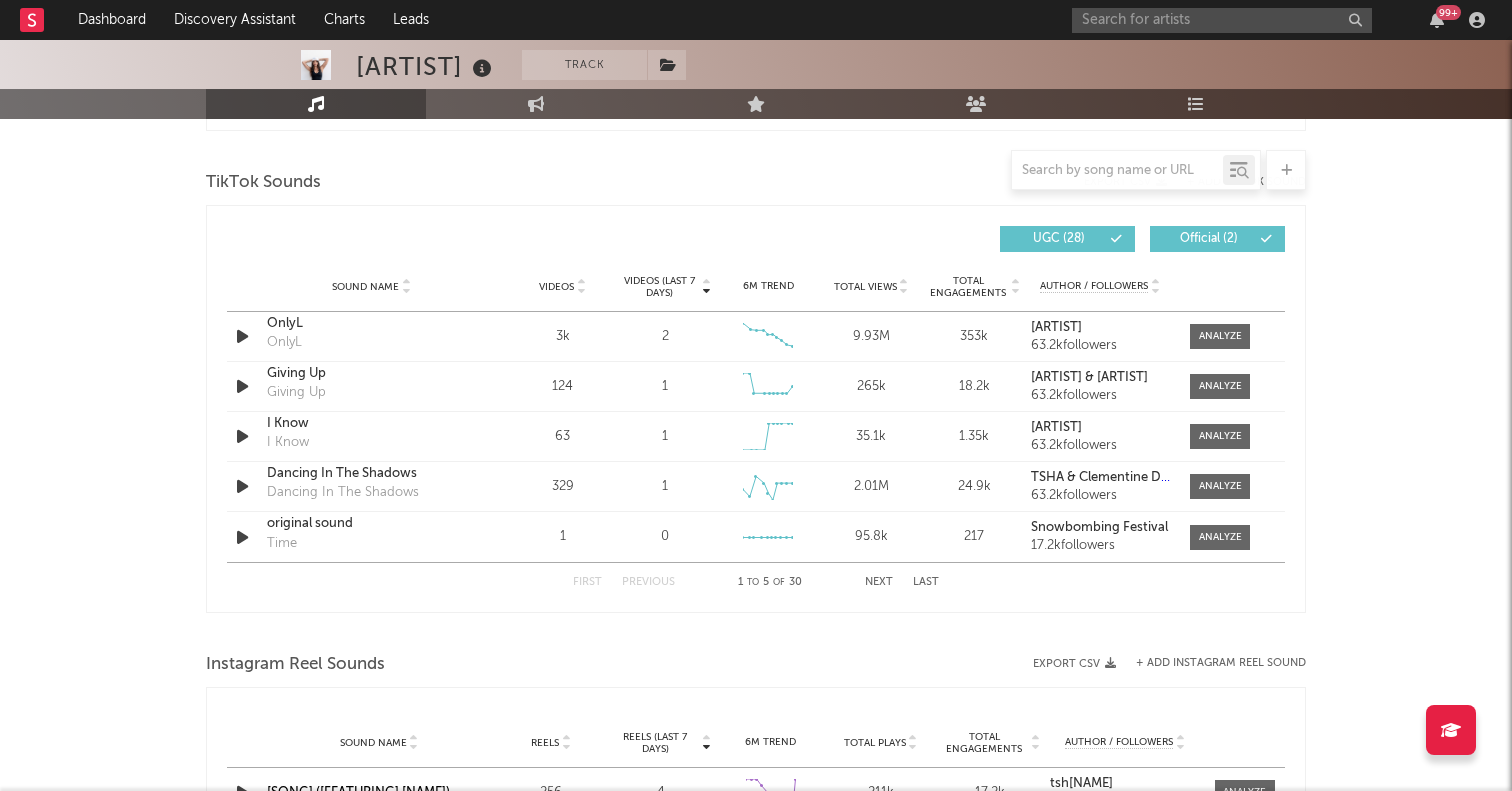 scroll, scrollTop: 0, scrollLeft: 0, axis: both 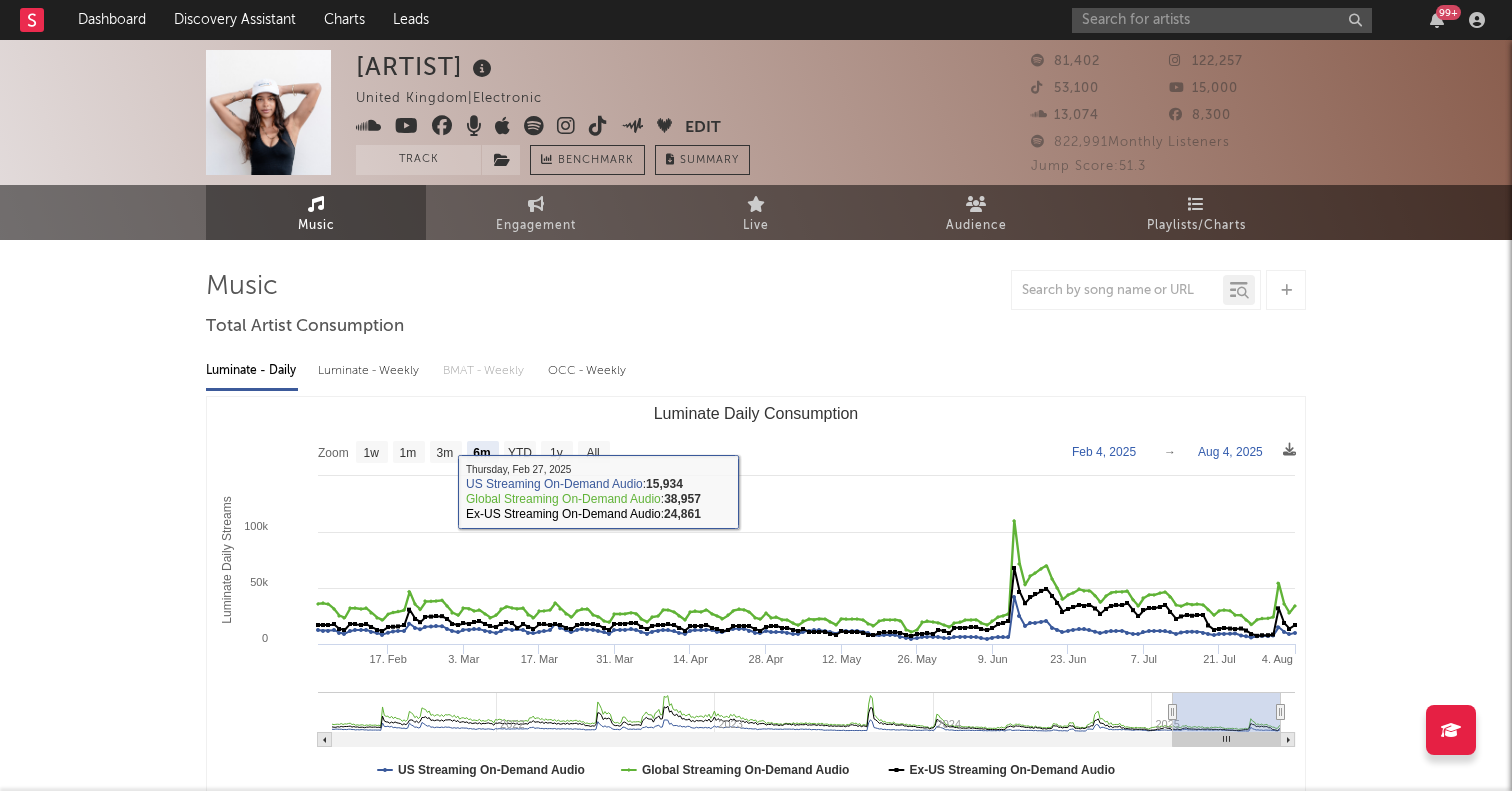 click on "All" 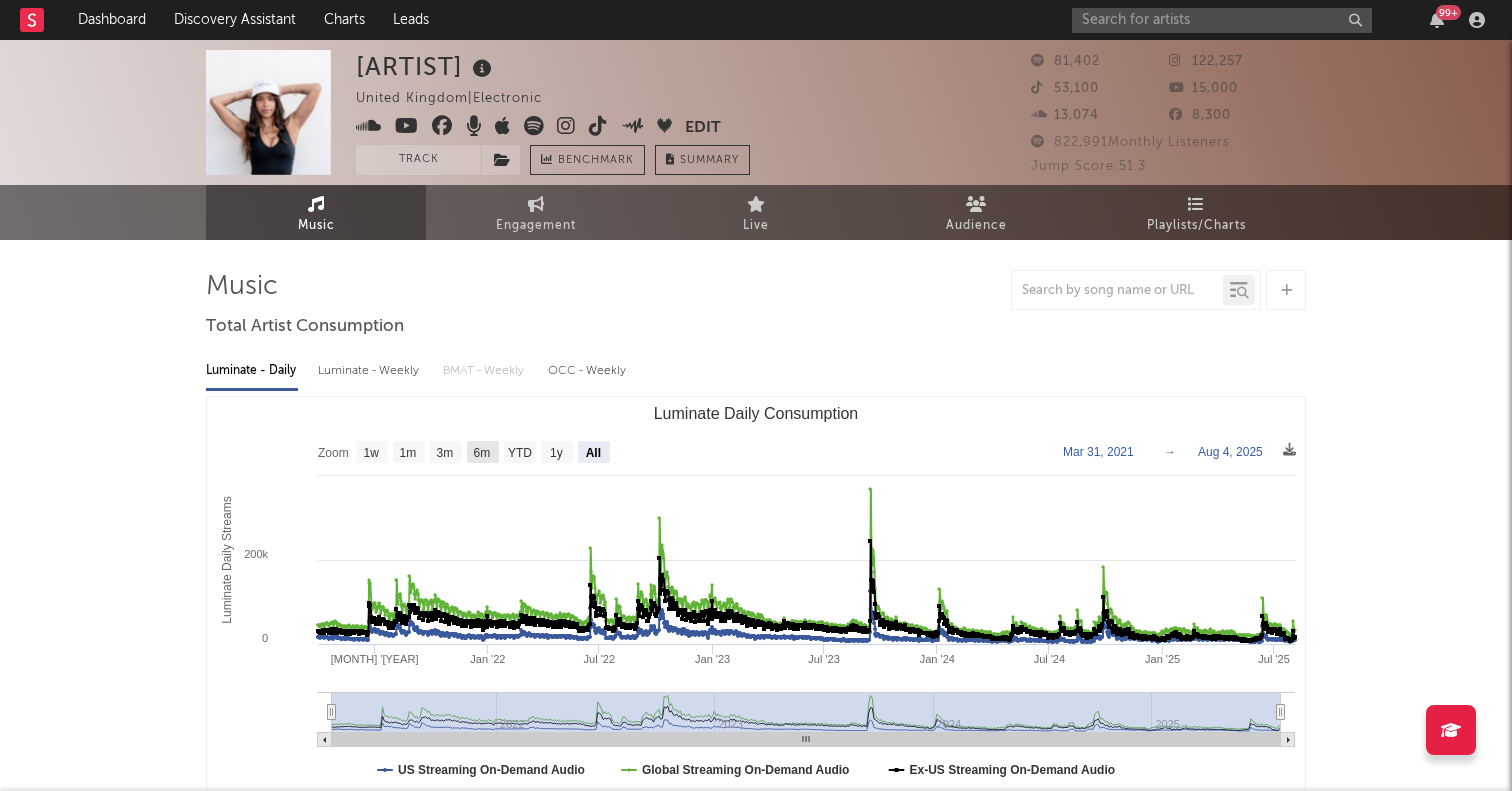 click on "6m" 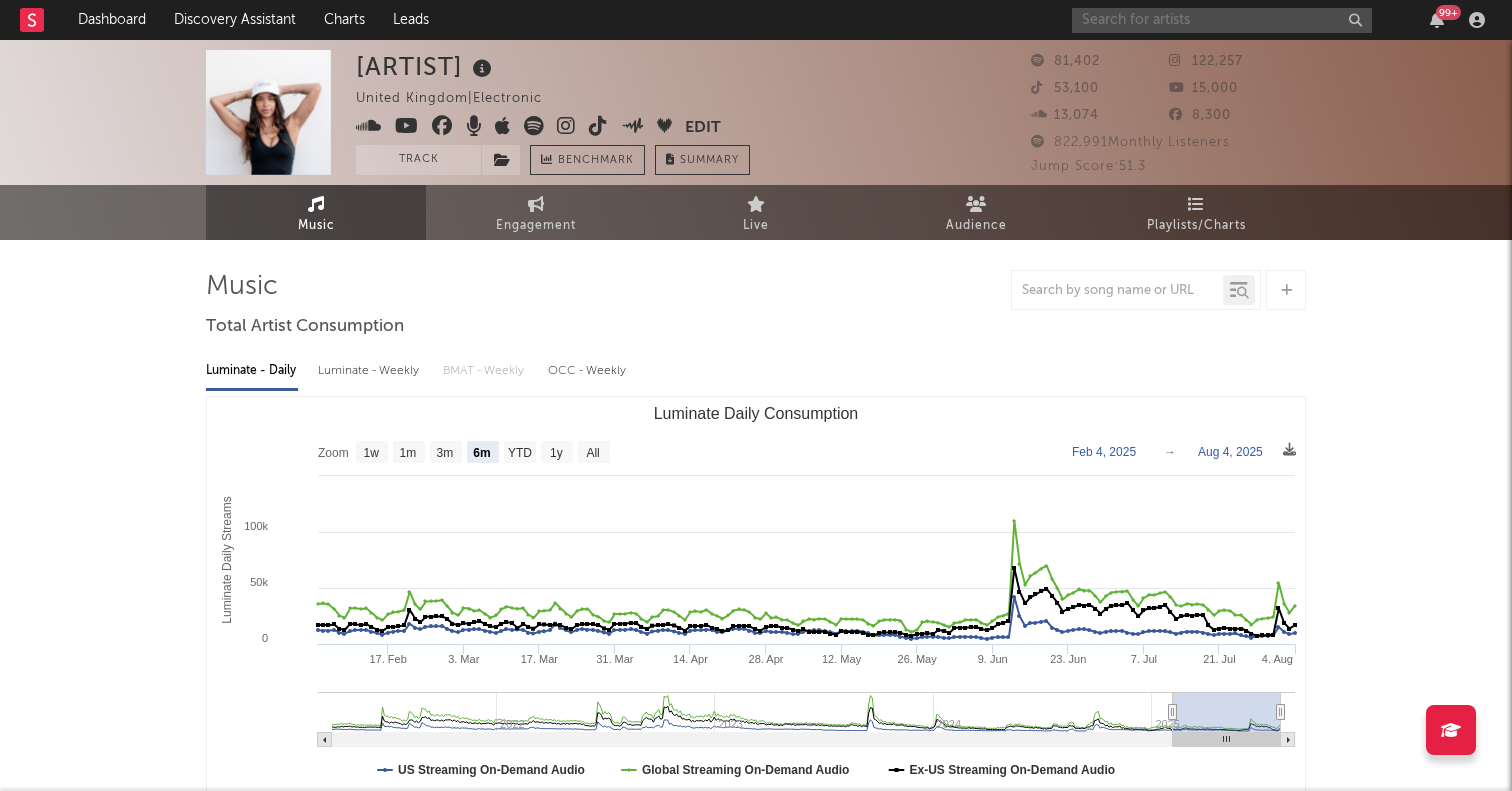 click at bounding box center (1222, 20) 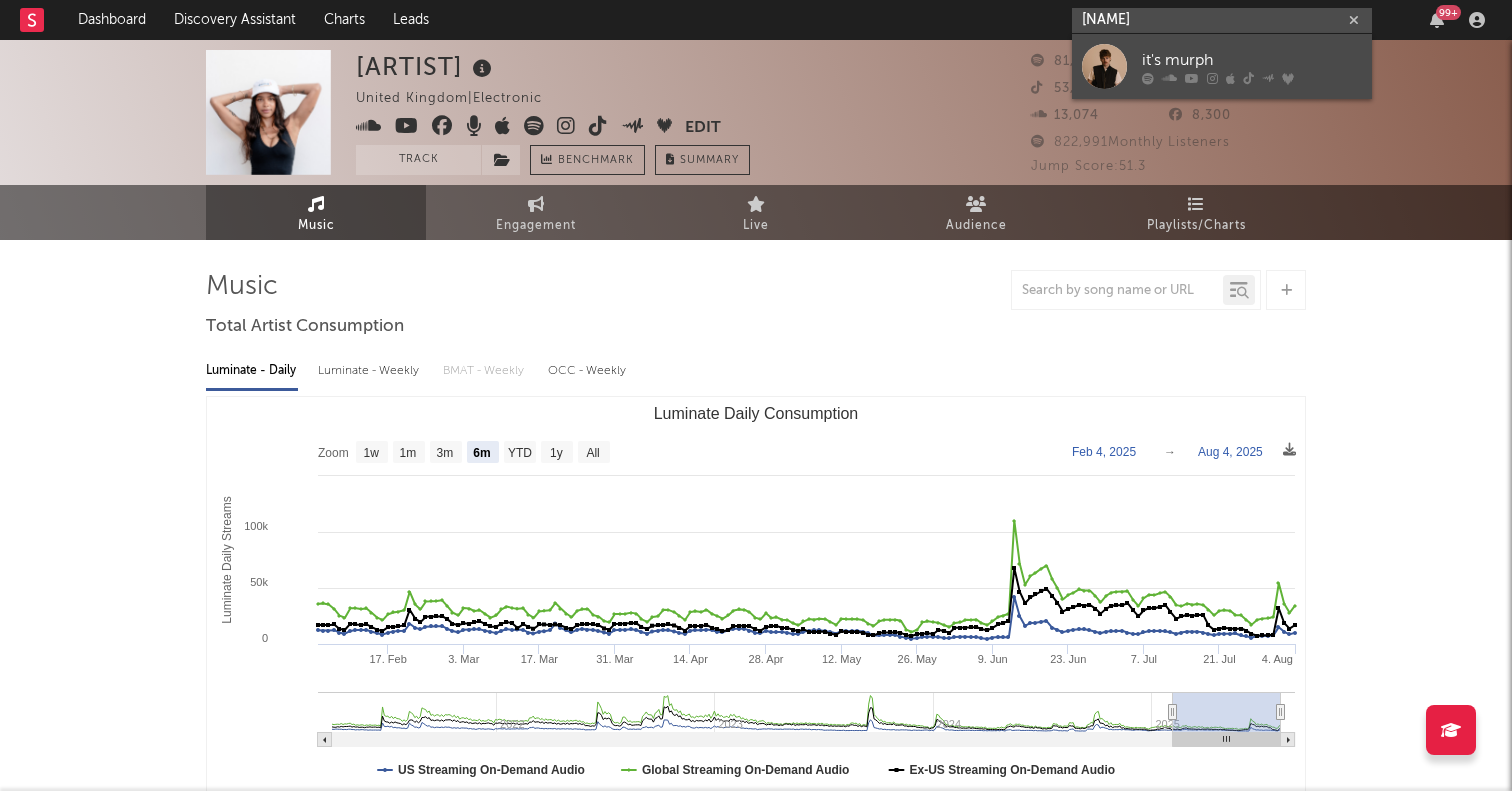 type on "[NAME]" 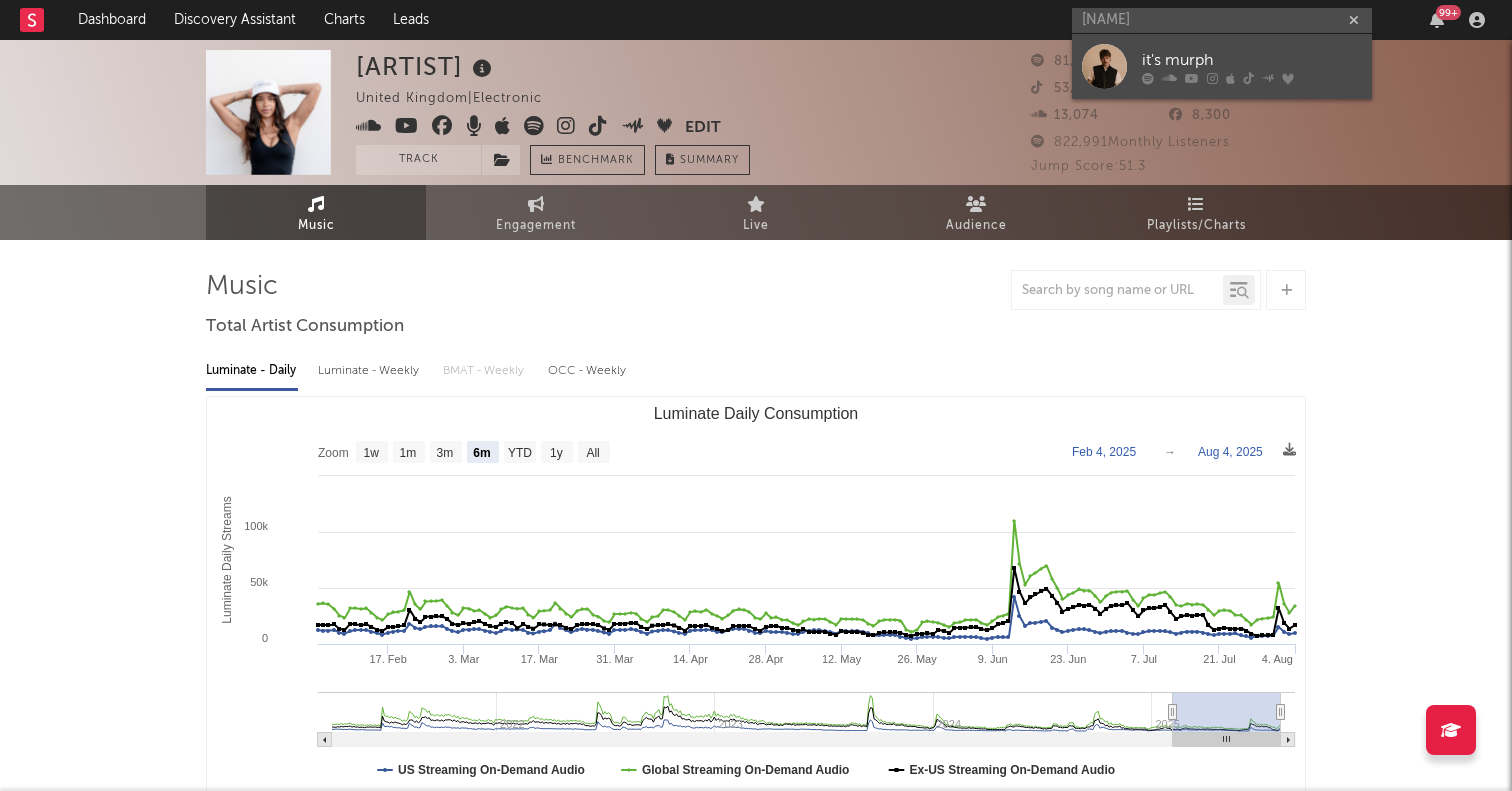 click at bounding box center (1104, 66) 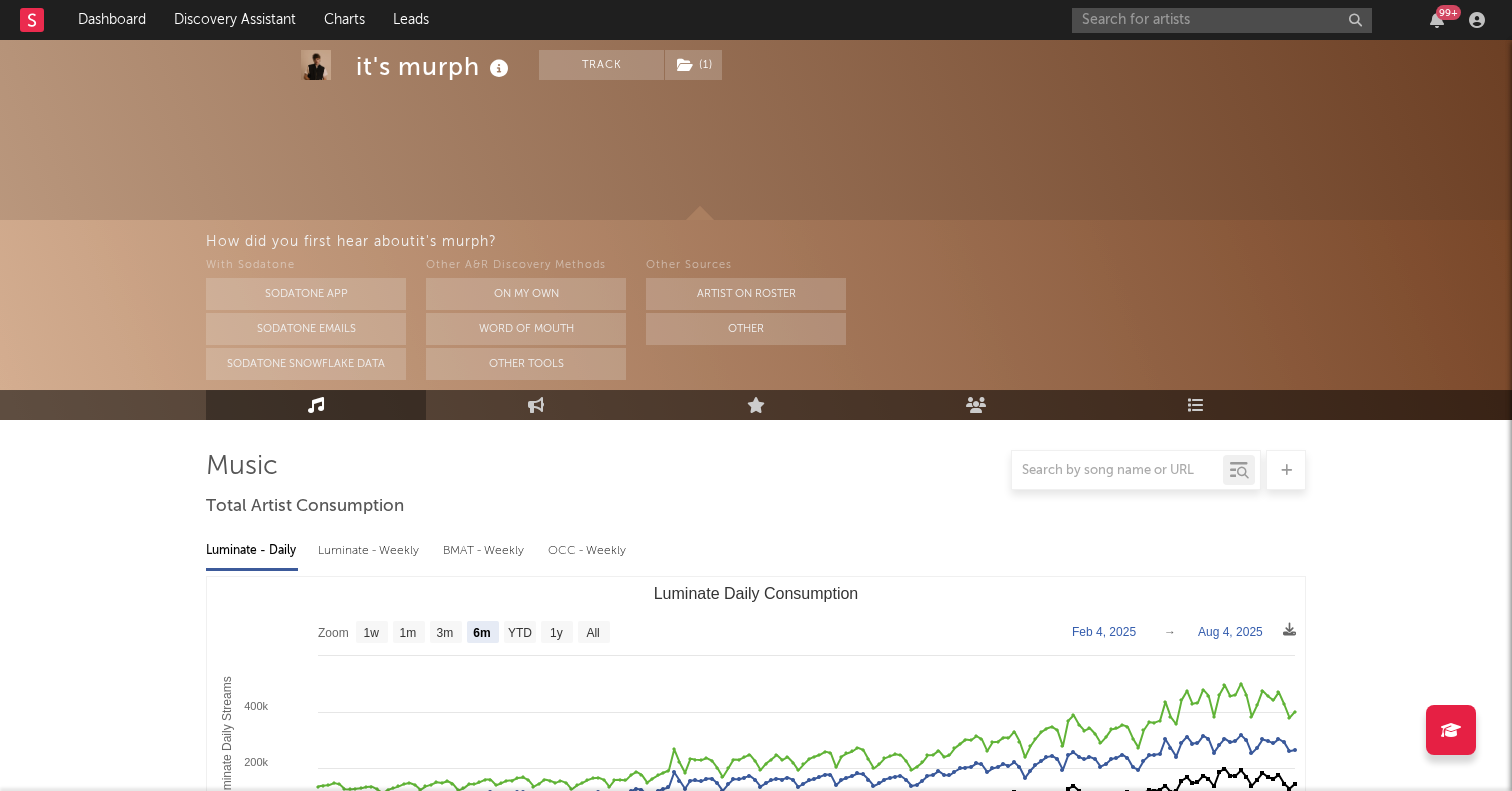 scroll, scrollTop: 140, scrollLeft: 0, axis: vertical 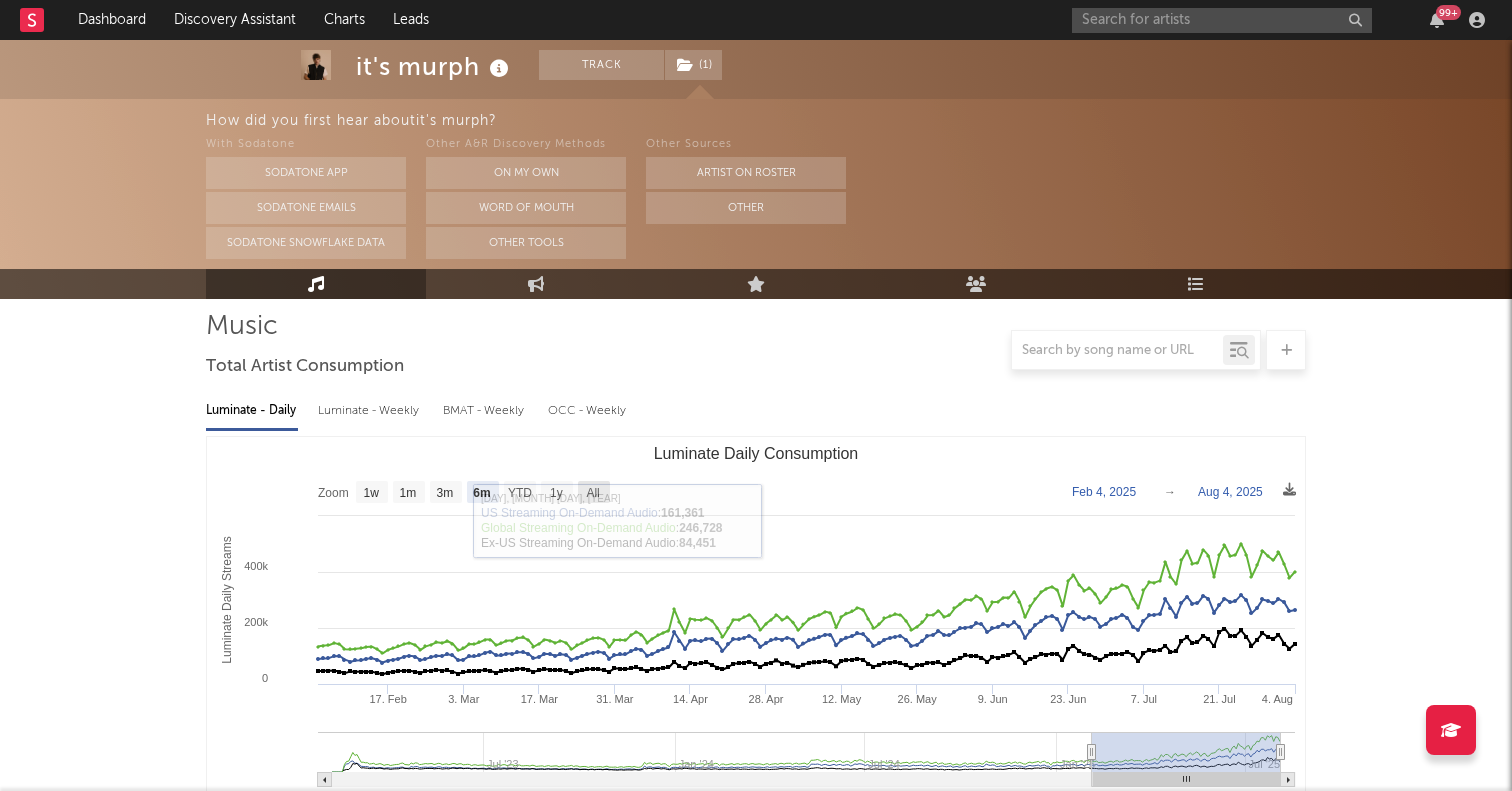 click on "All" 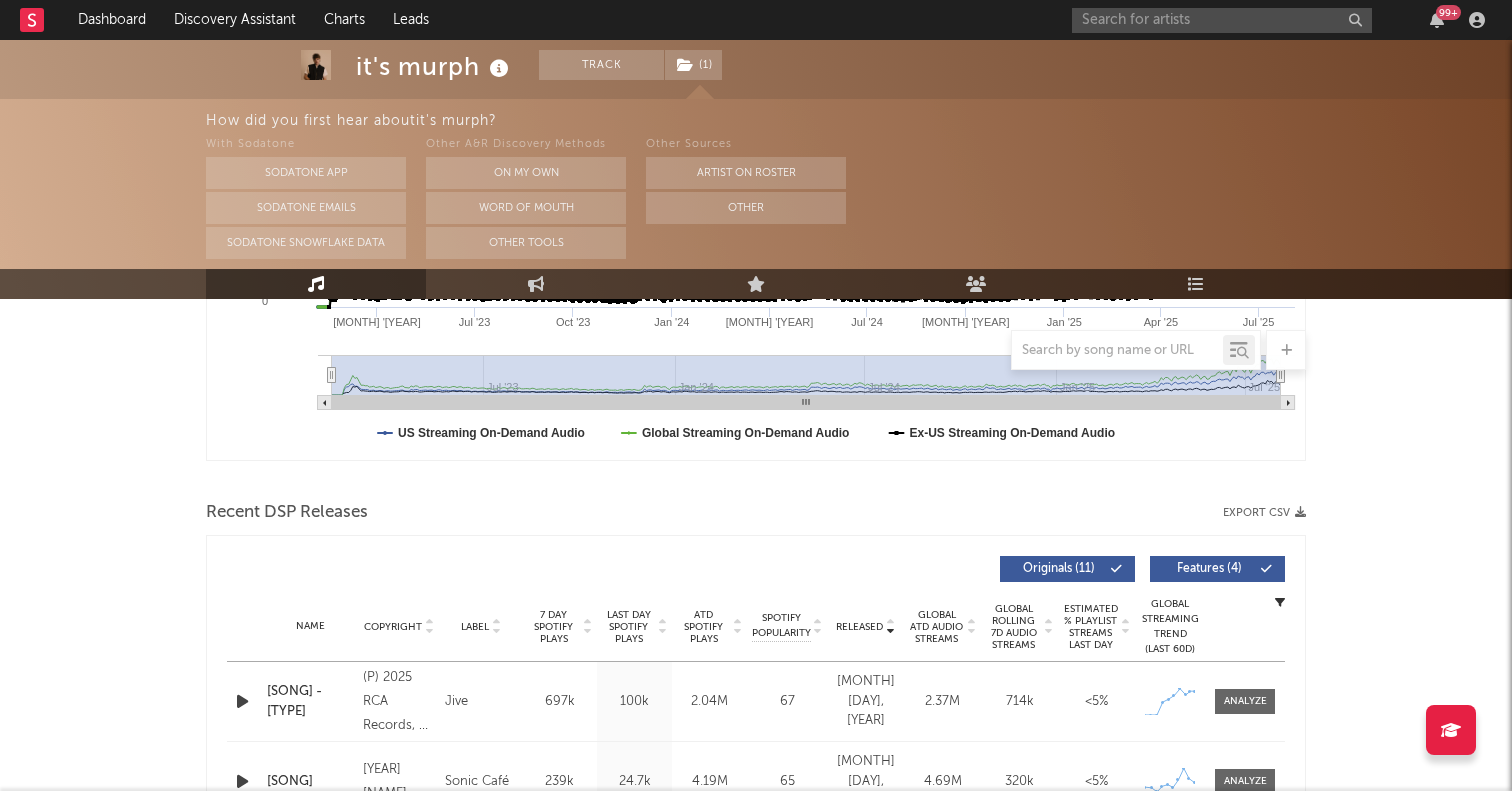 scroll, scrollTop: 654, scrollLeft: 0, axis: vertical 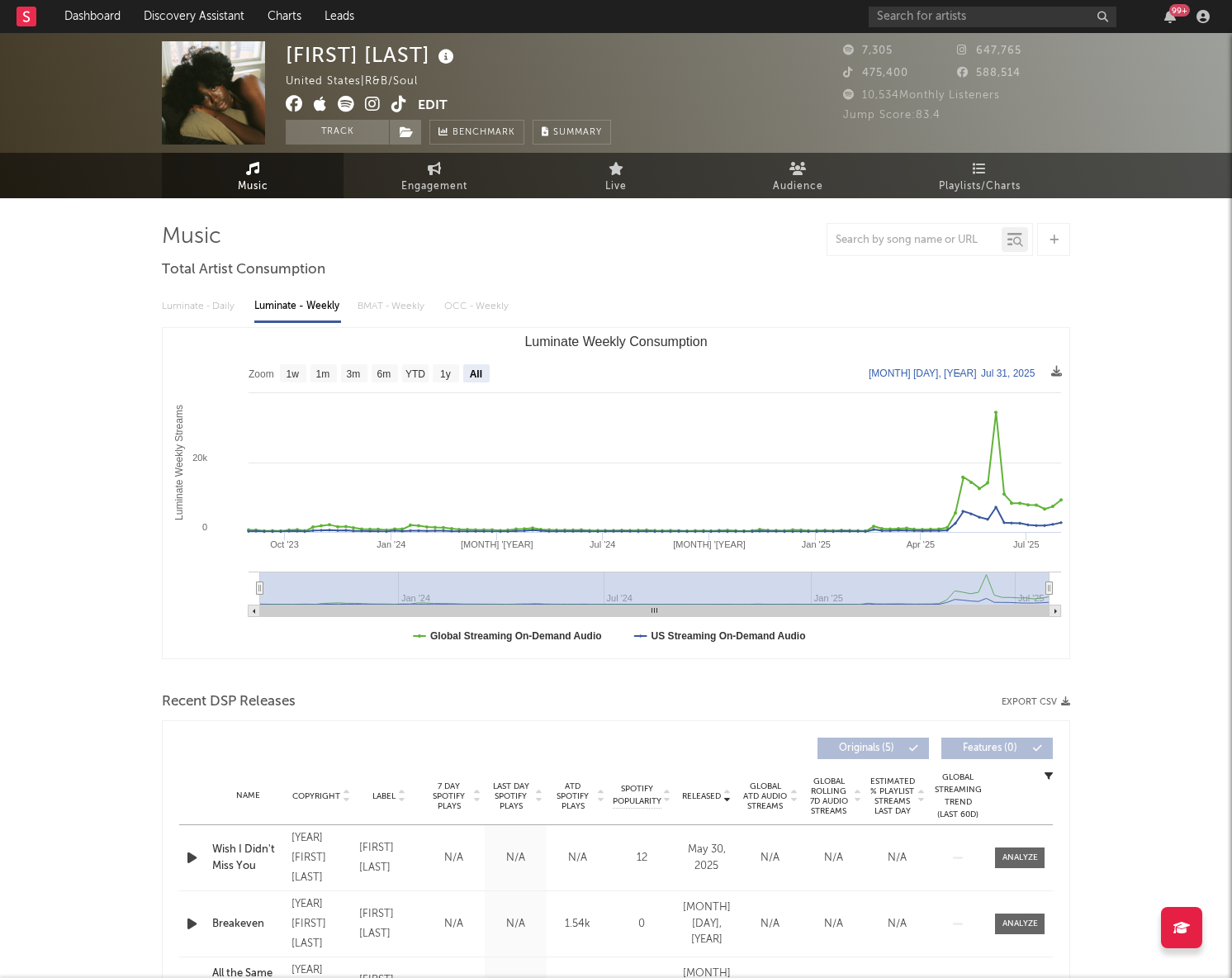 select on "All" 